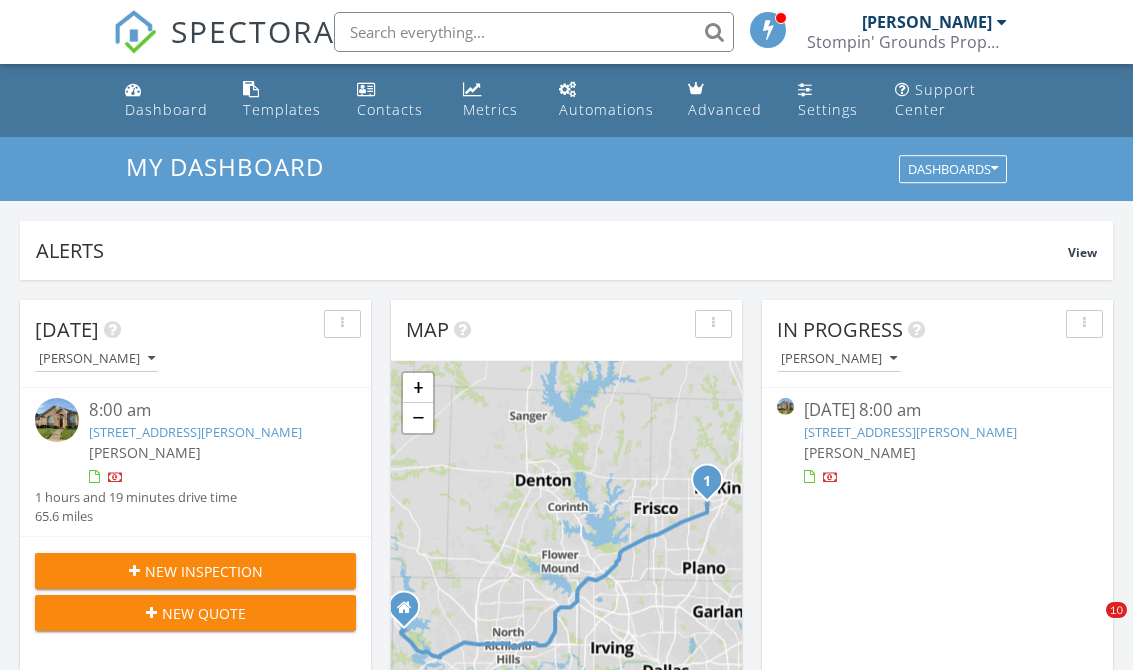 scroll, scrollTop: 211, scrollLeft: 0, axis: vertical 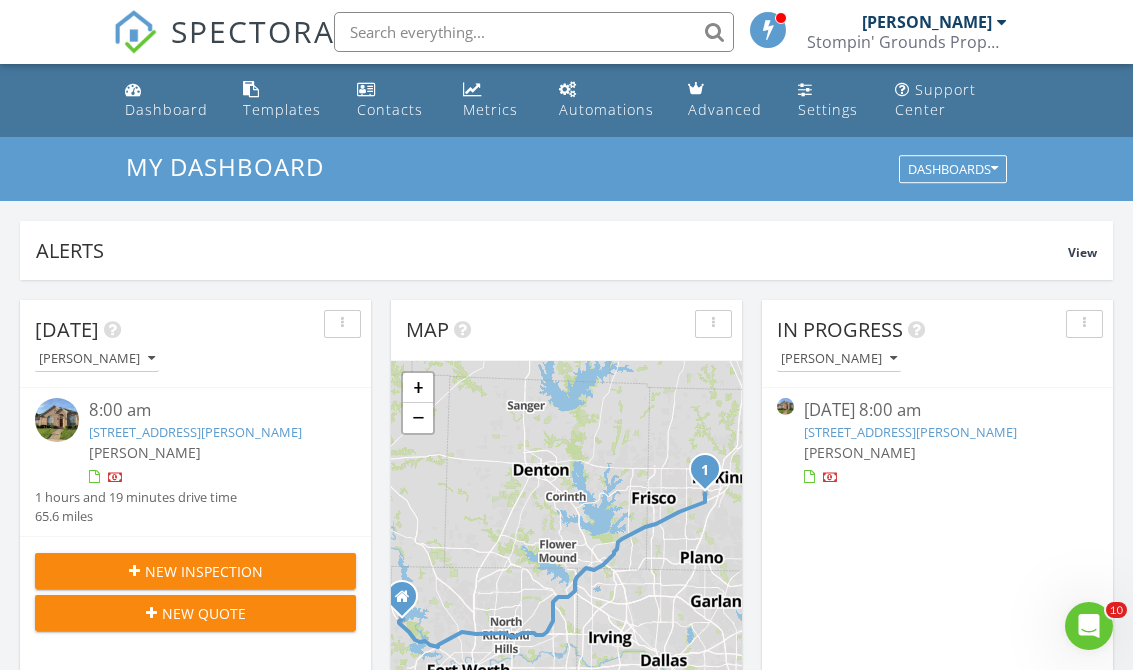 click on "[PERSON_NAME]" at bounding box center [938, 452] 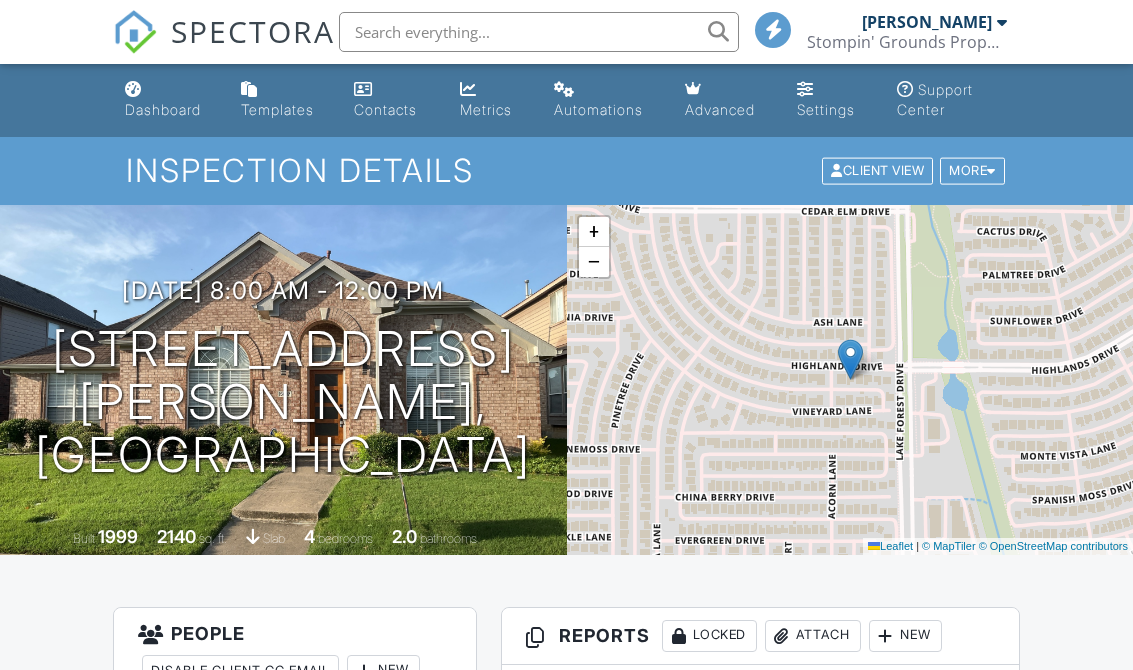 scroll, scrollTop: 0, scrollLeft: 0, axis: both 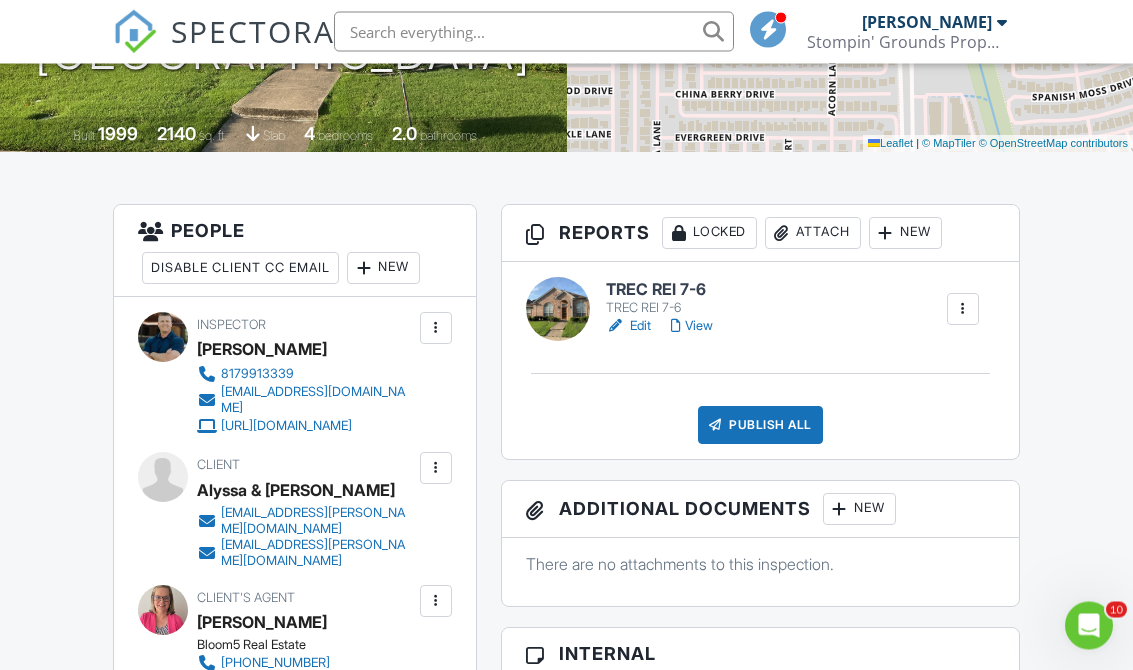 click on "TREC REI 7-6
TREC REI 7-6
Edit
View
Quick Publish
Copy
Delete" at bounding box center [792, 309] 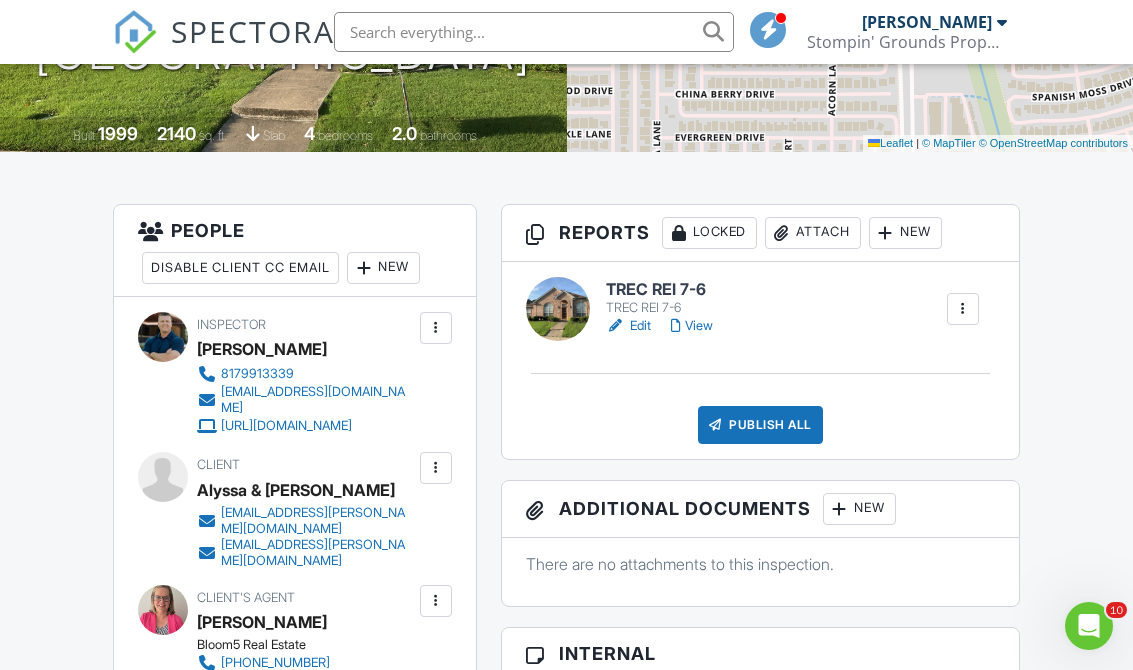 click on "TREC REI 7-6
TREC REI 7-6
Edit
View
Quick Publish
Copy
Delete" at bounding box center [792, 308] 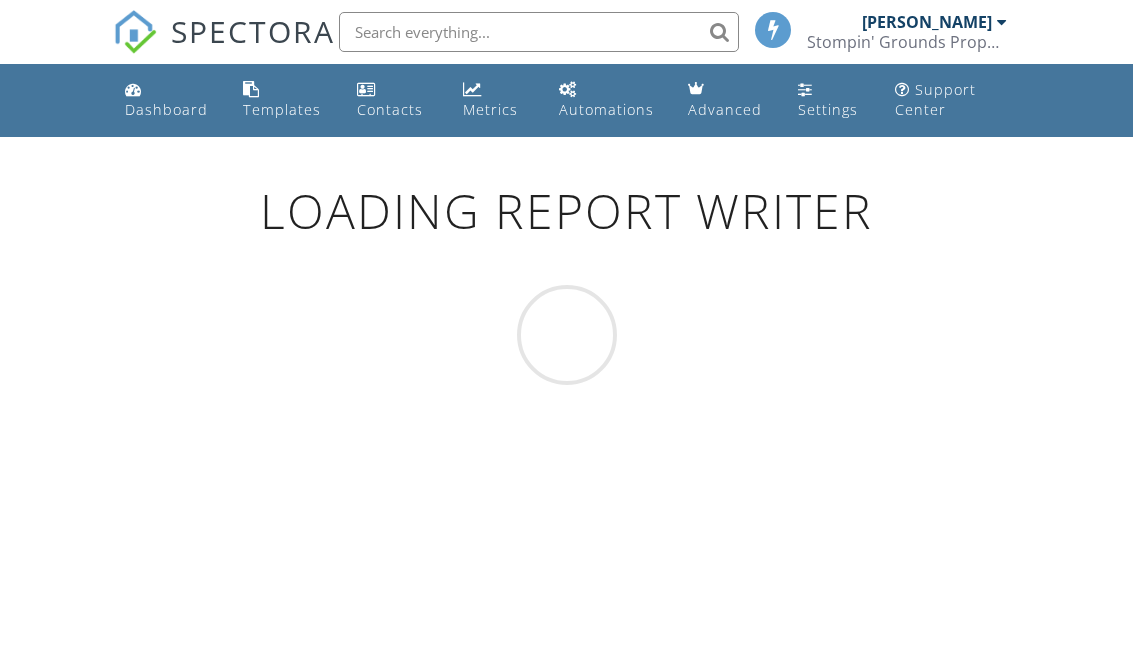 scroll, scrollTop: 0, scrollLeft: 0, axis: both 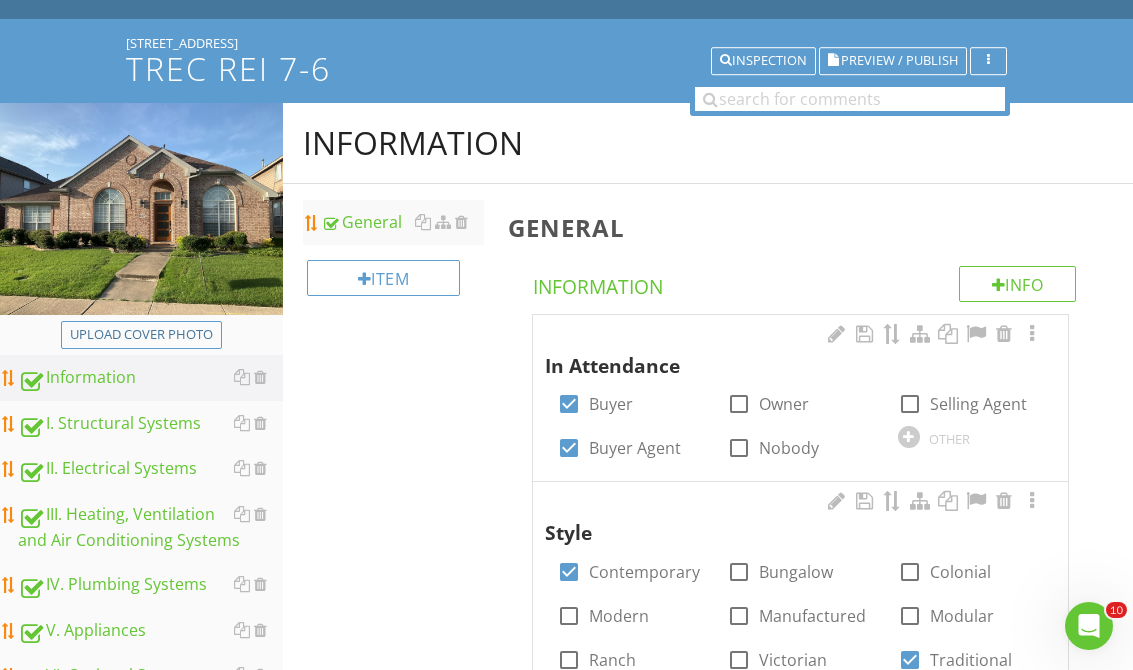 click on "I. Structural Systems" at bounding box center (150, 424) 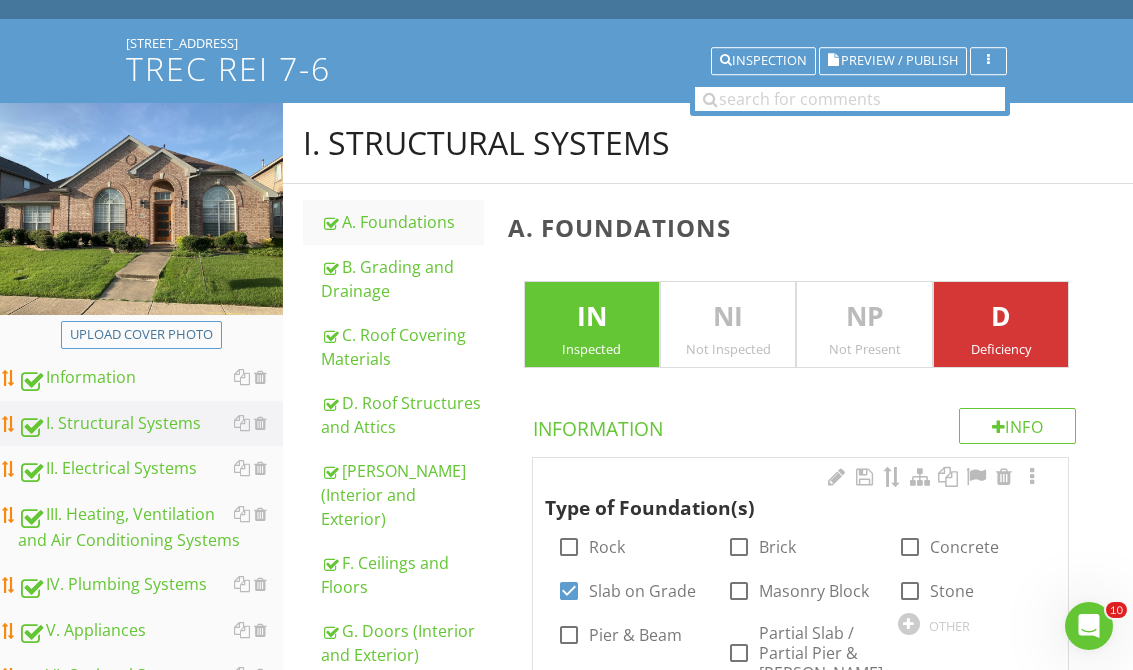 click on "C. Roof Covering Materials" at bounding box center [402, 347] 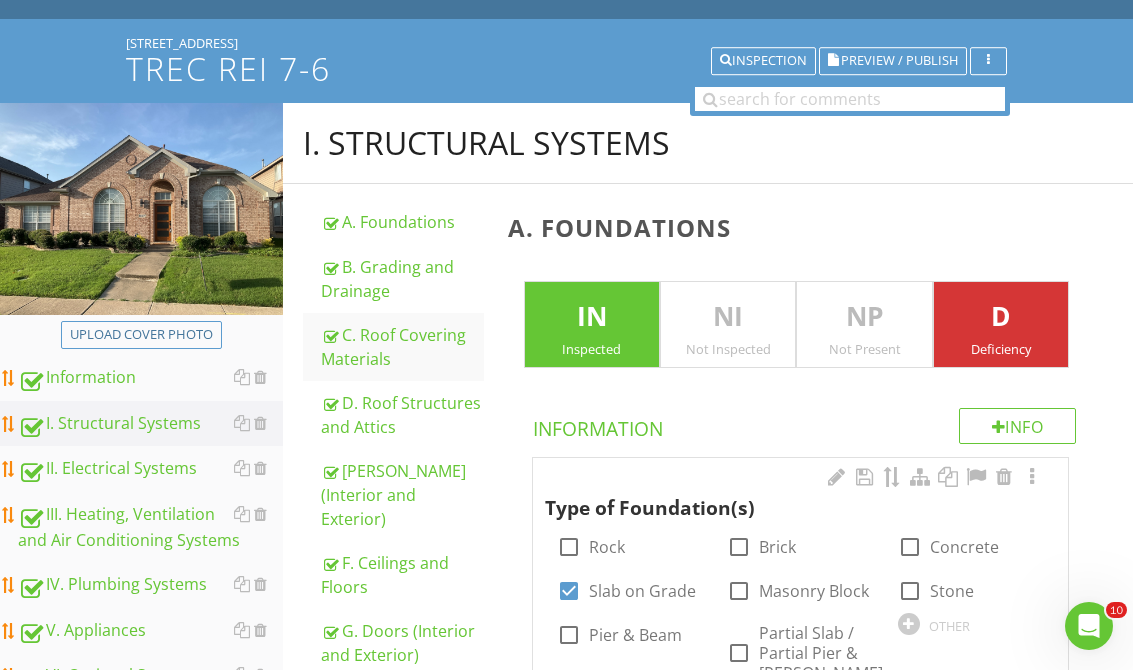 click on "C. Roof Covering Materials" at bounding box center (402, 347) 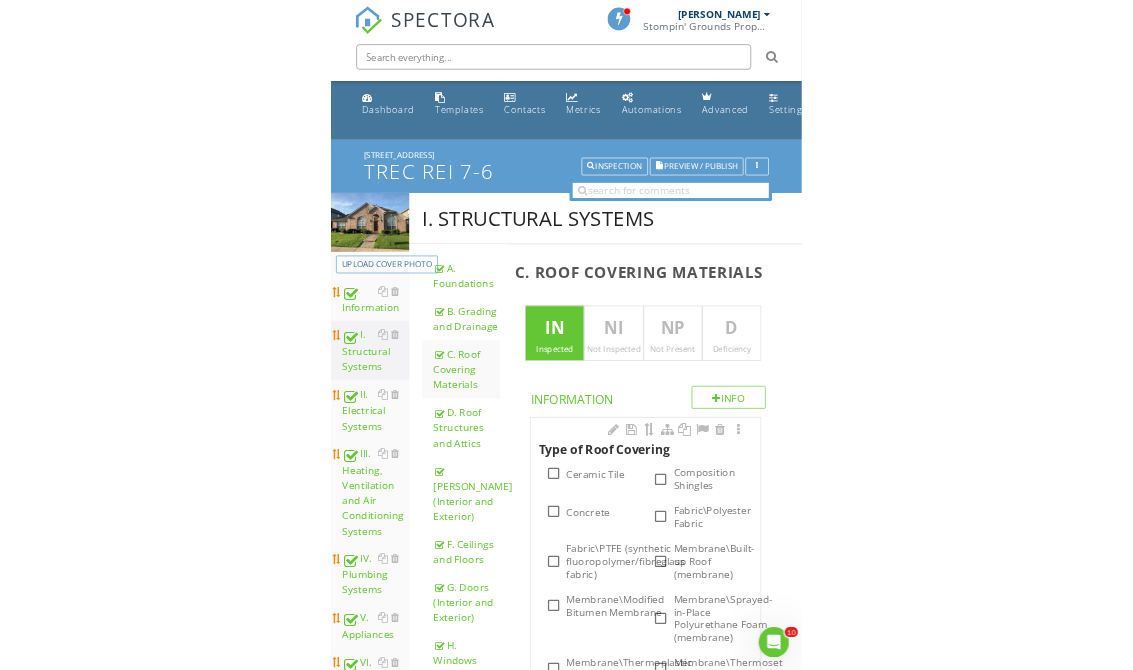 scroll, scrollTop: 118, scrollLeft: 0, axis: vertical 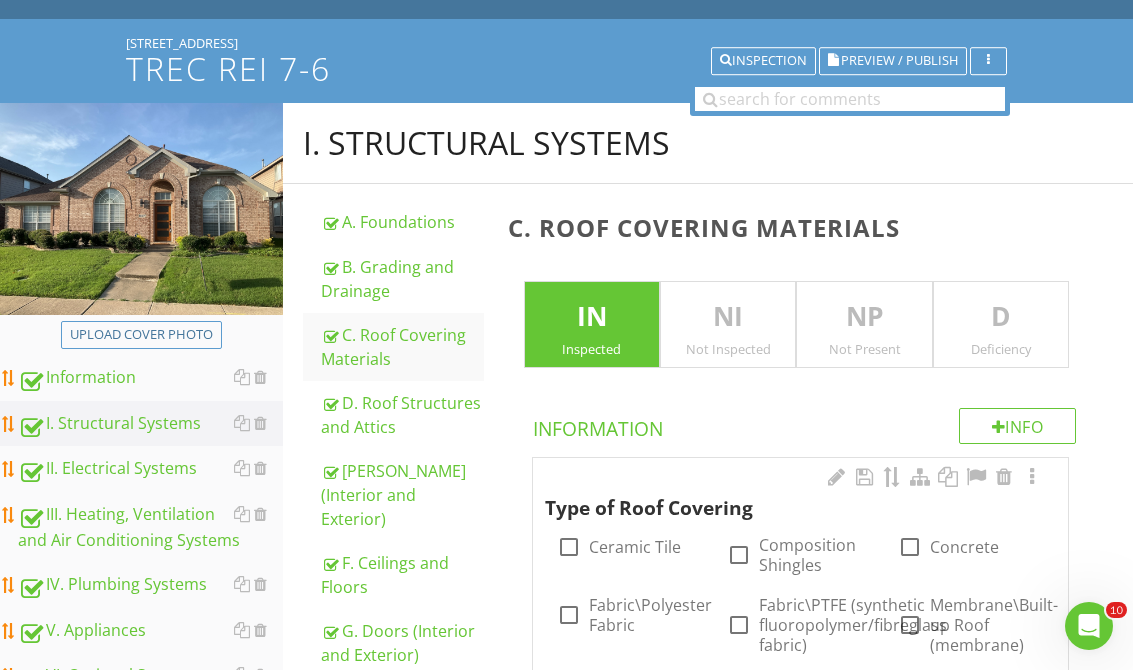 click on "D   Deficiency" at bounding box center [1001, 325] 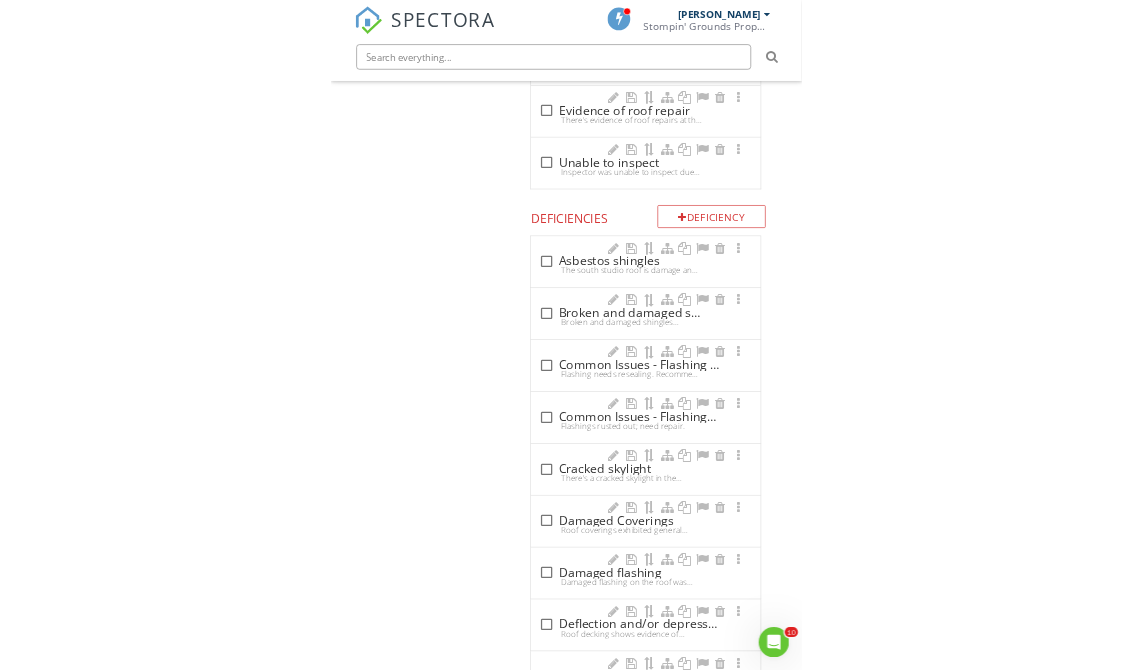 scroll, scrollTop: 2889, scrollLeft: 0, axis: vertical 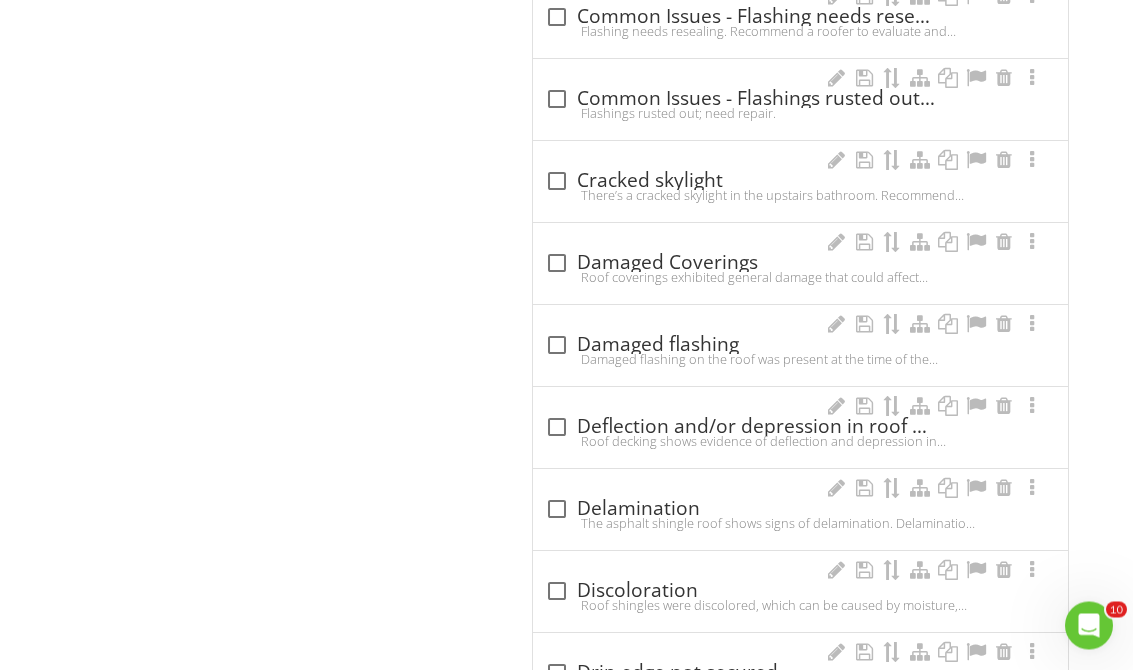 click at bounding box center [557, 264] 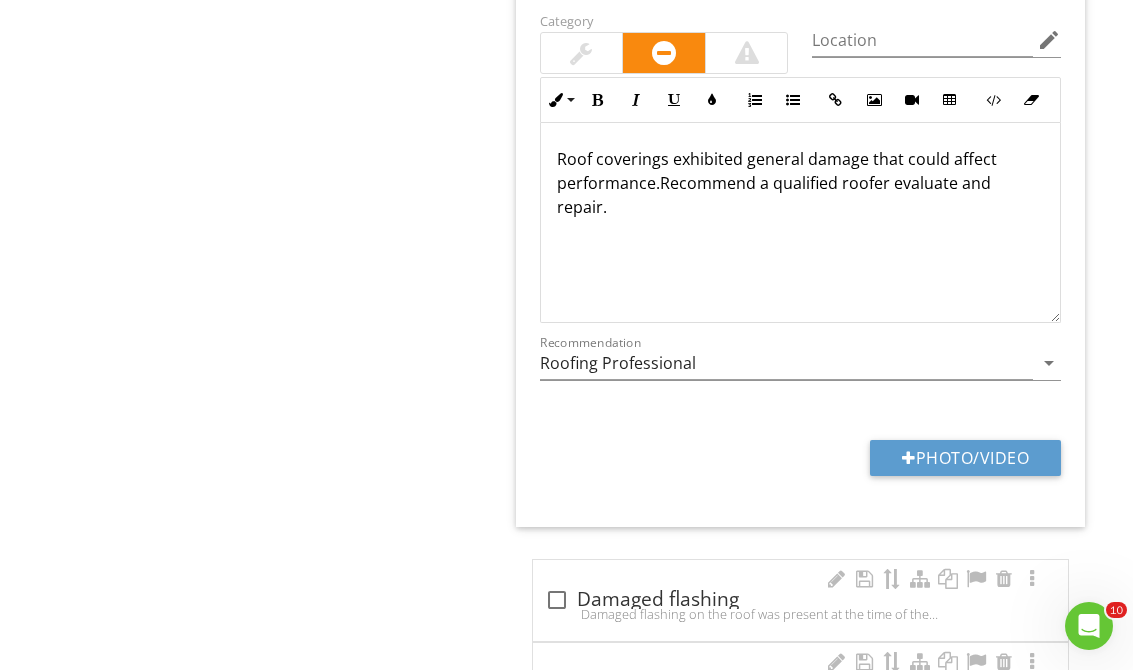 scroll, scrollTop: 3601, scrollLeft: 0, axis: vertical 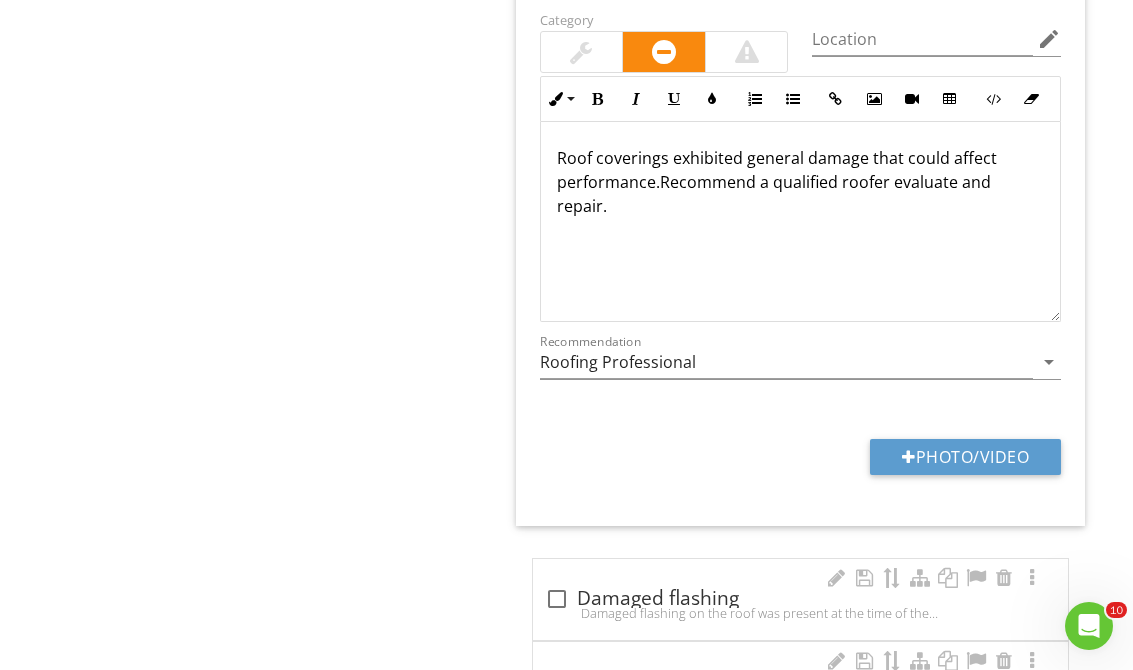 click on "Photo/Video" at bounding box center (965, 457) 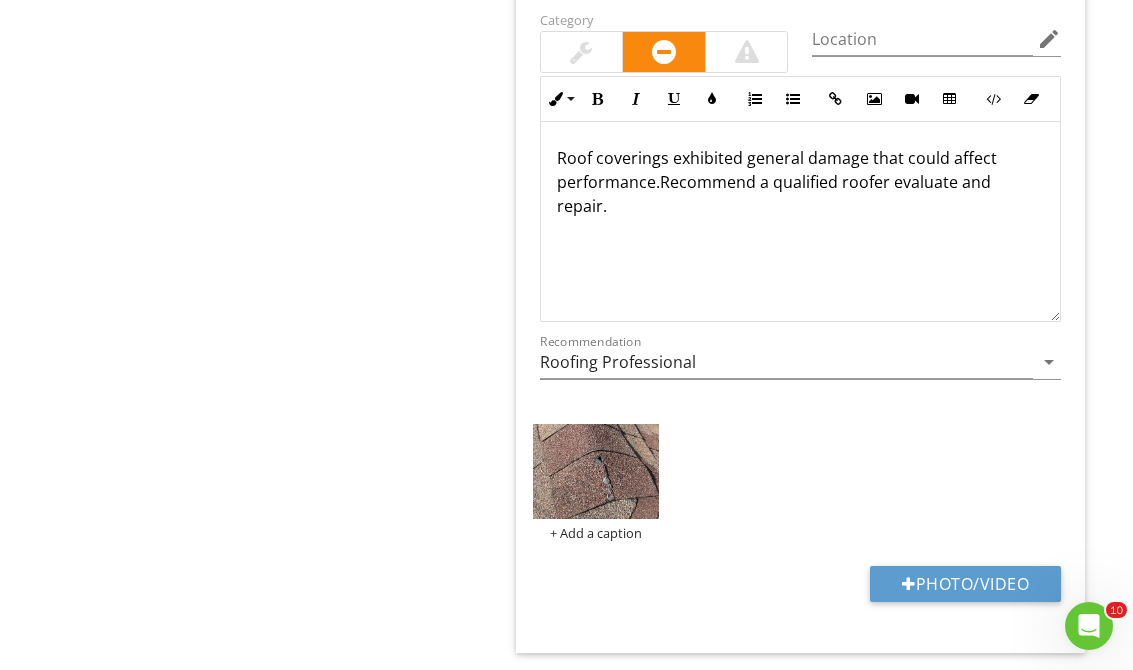 click at bounding box center [596, 471] 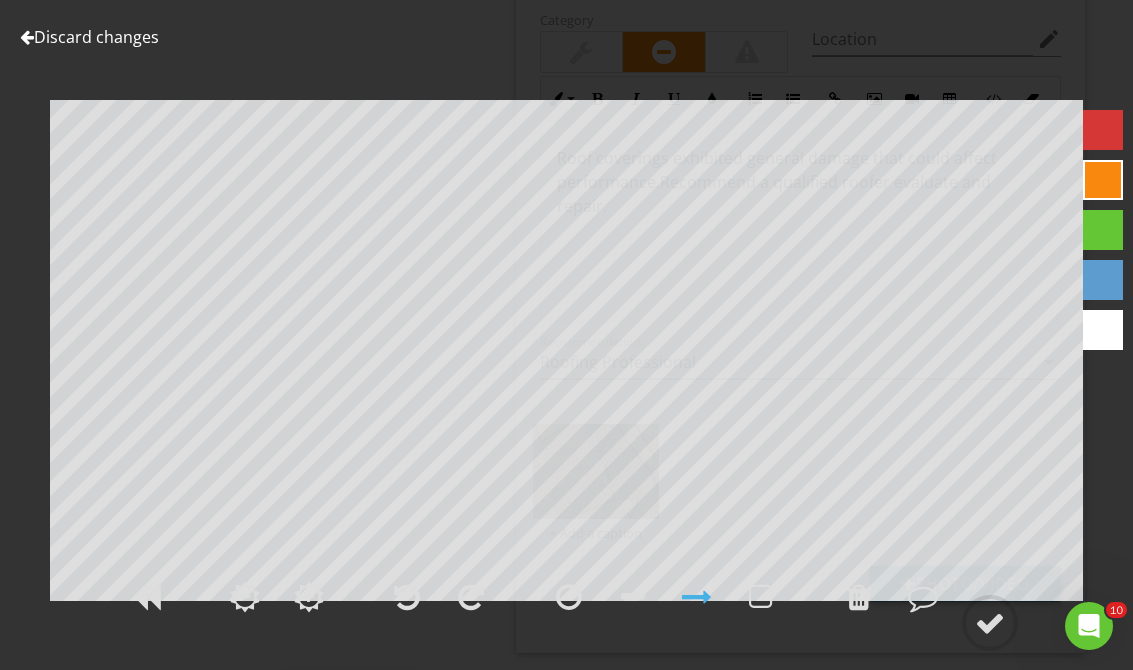 click at bounding box center [697, 597] 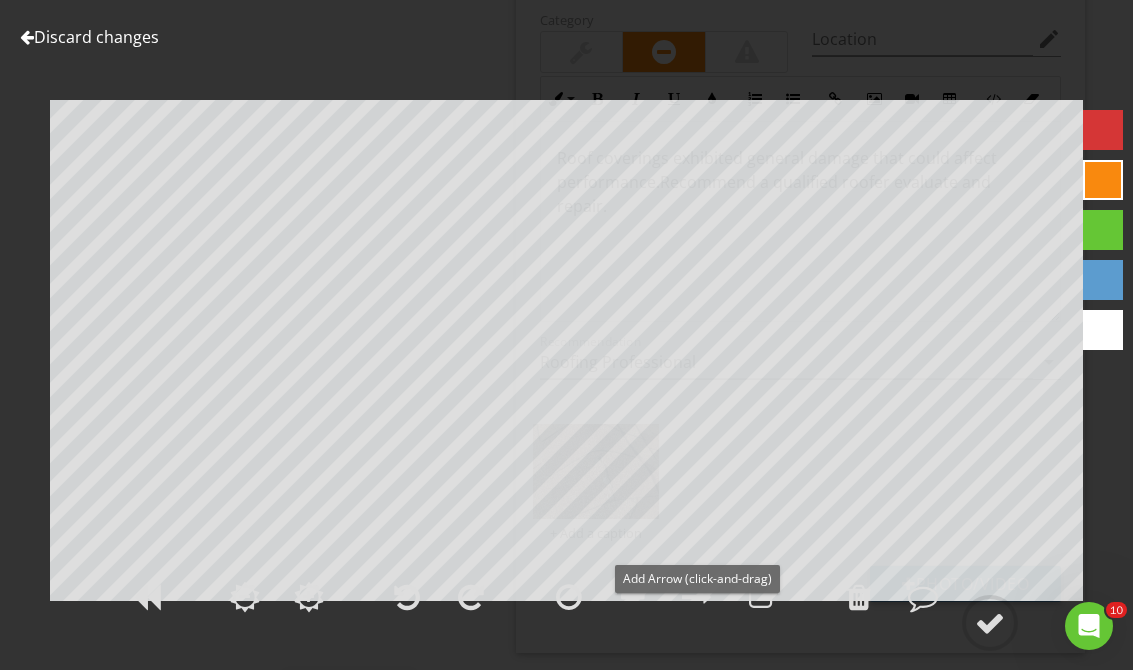 click at bounding box center (990, 623) 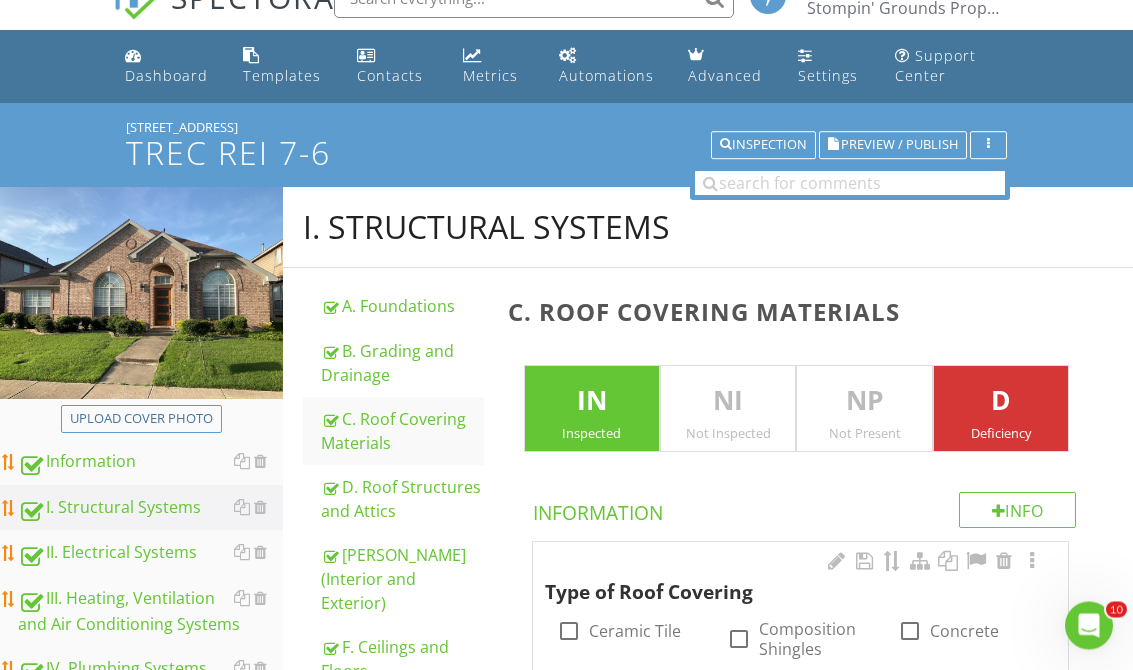 scroll, scrollTop: 0, scrollLeft: 0, axis: both 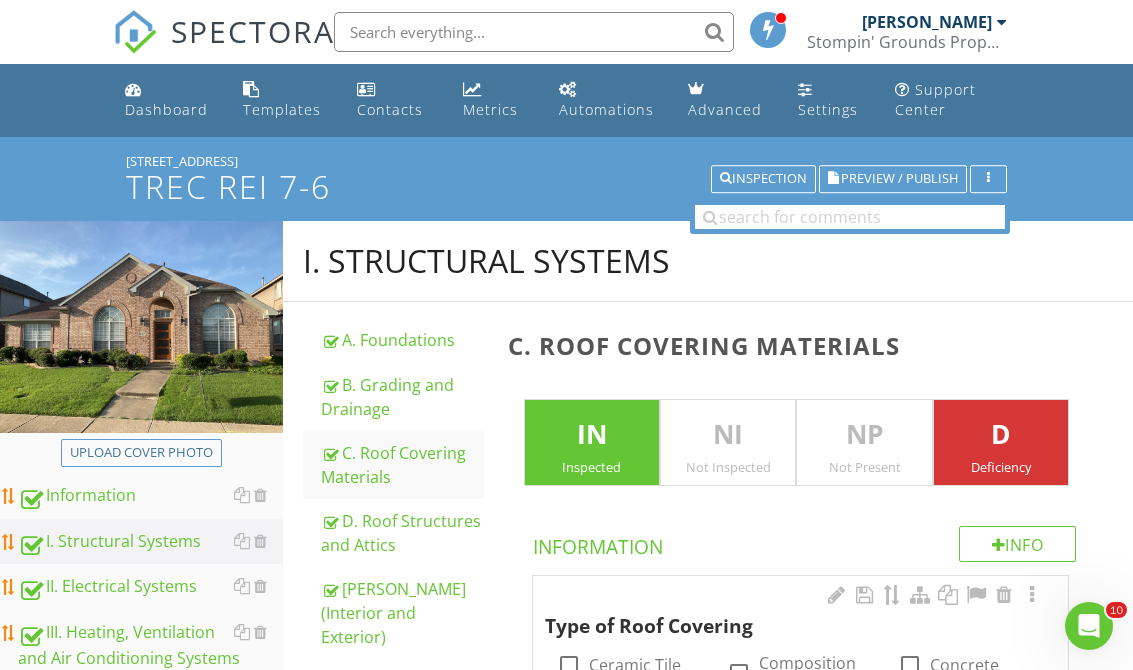 click on "Dashboard" at bounding box center (166, 109) 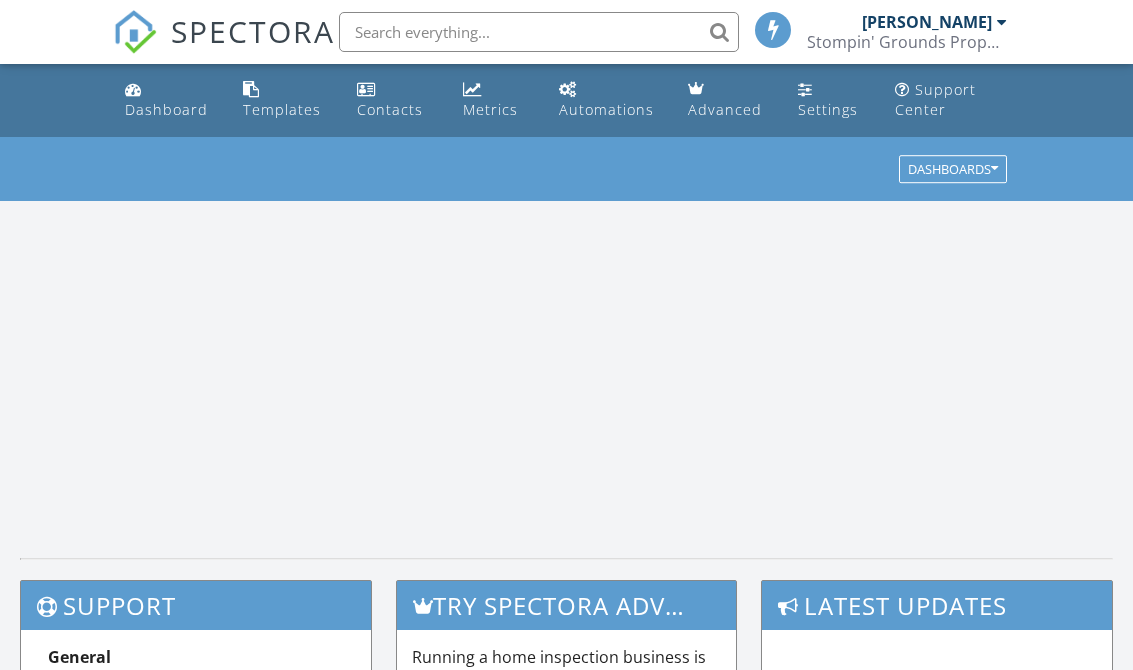 scroll, scrollTop: 0, scrollLeft: 0, axis: both 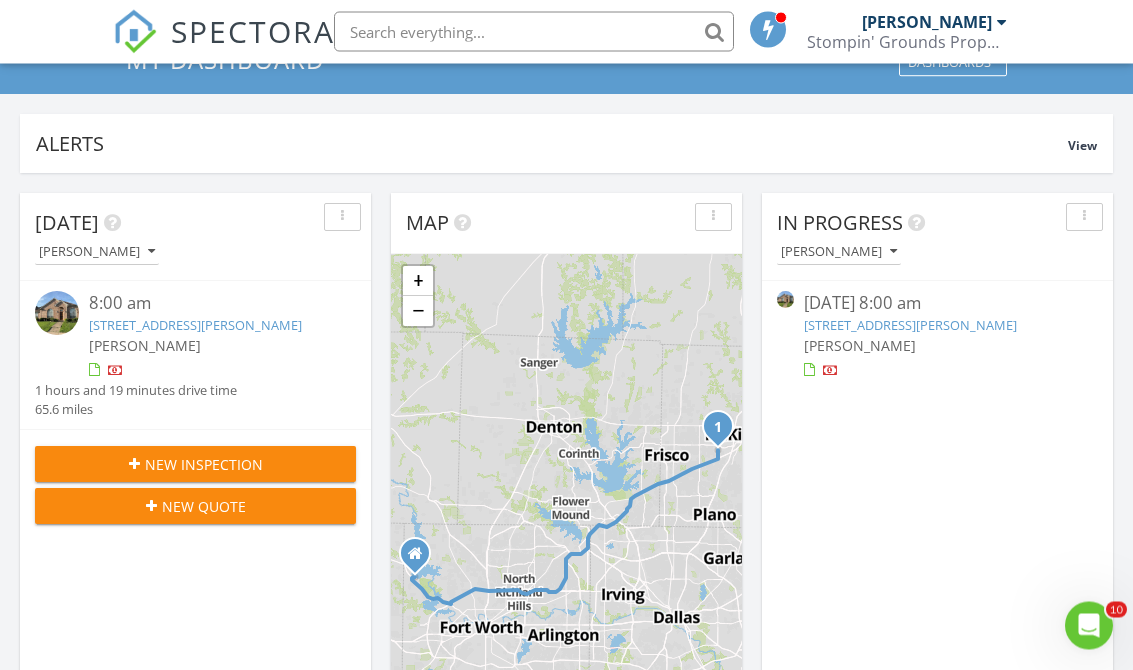 click on "07/11/25 8:00 am   5017 Highlands Dr, McKinney, TX 75070
KC Harrison" at bounding box center (938, 336) 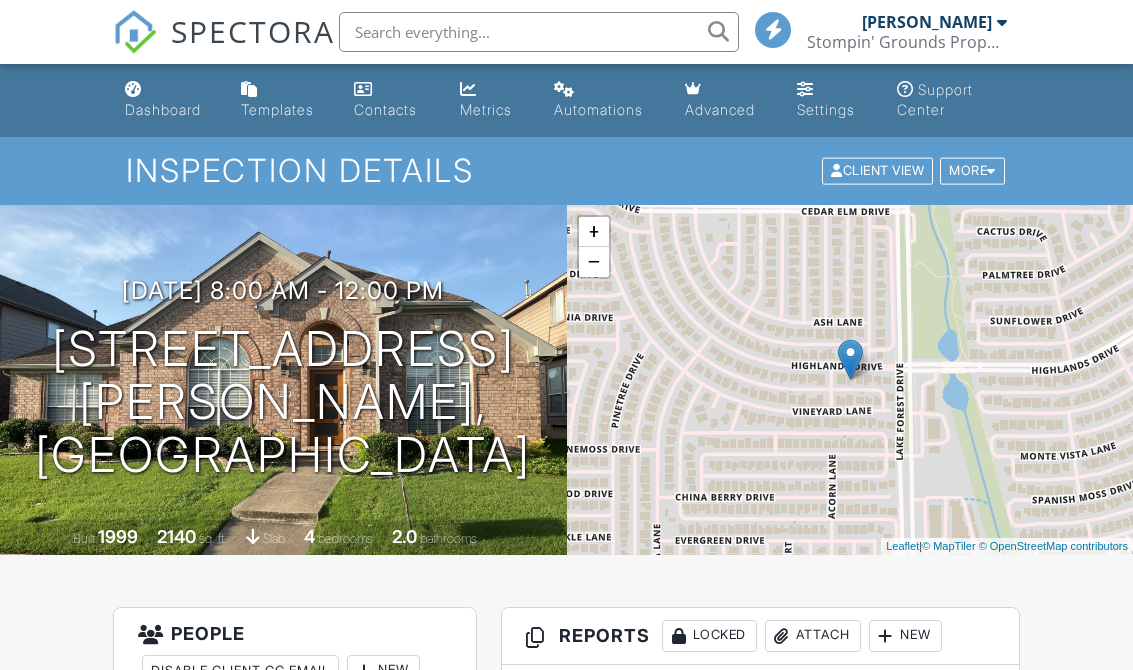 scroll, scrollTop: 0, scrollLeft: 0, axis: both 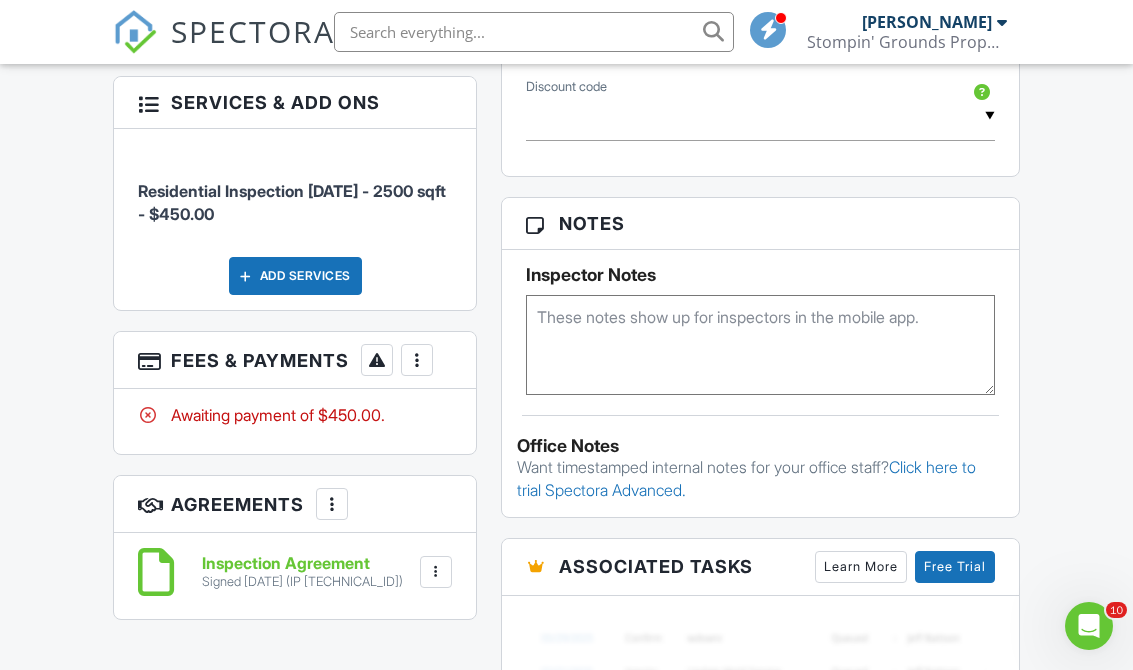 click at bounding box center [417, 360] 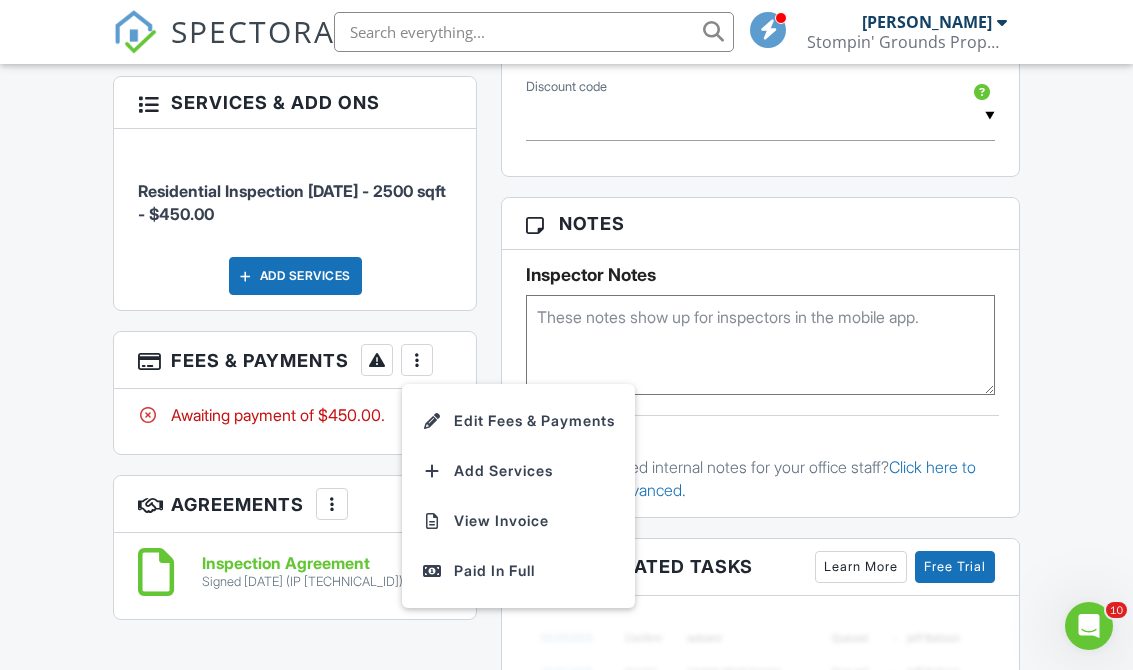 click on "Paid In Full" at bounding box center (518, 571) 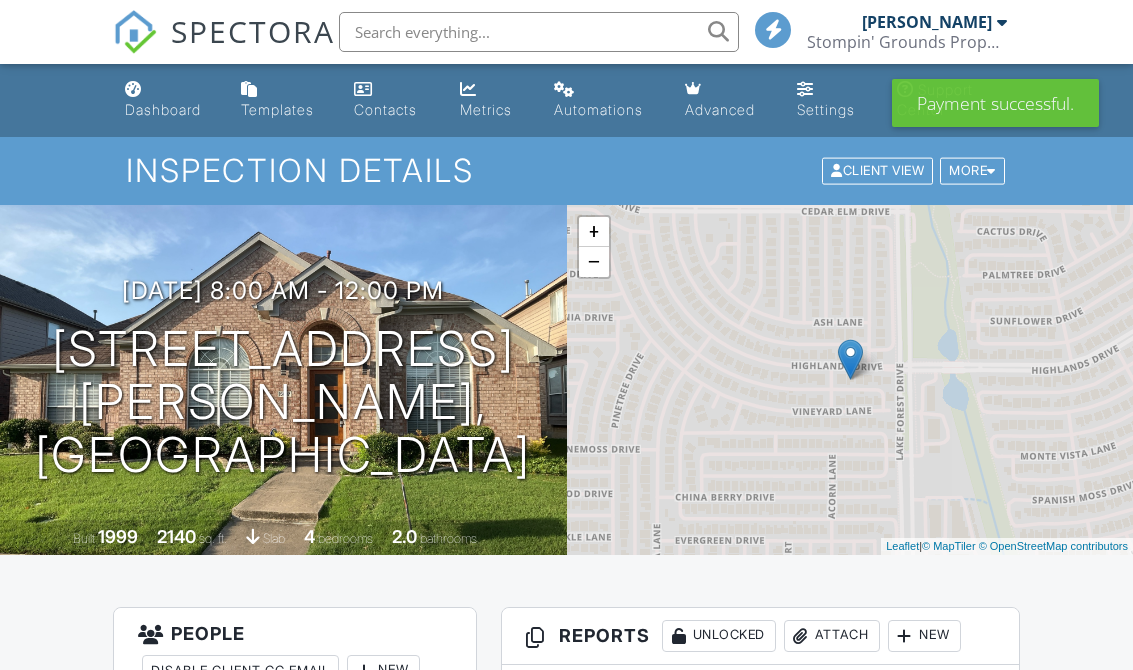 scroll, scrollTop: 0, scrollLeft: 0, axis: both 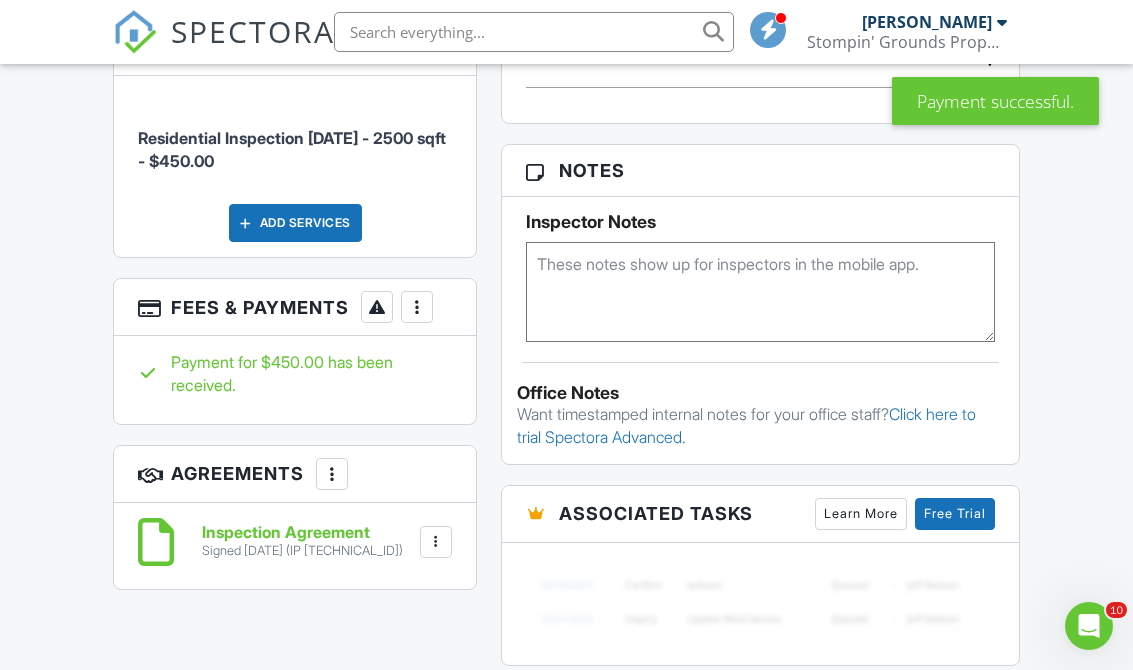 click on "More" at bounding box center [417, 307] 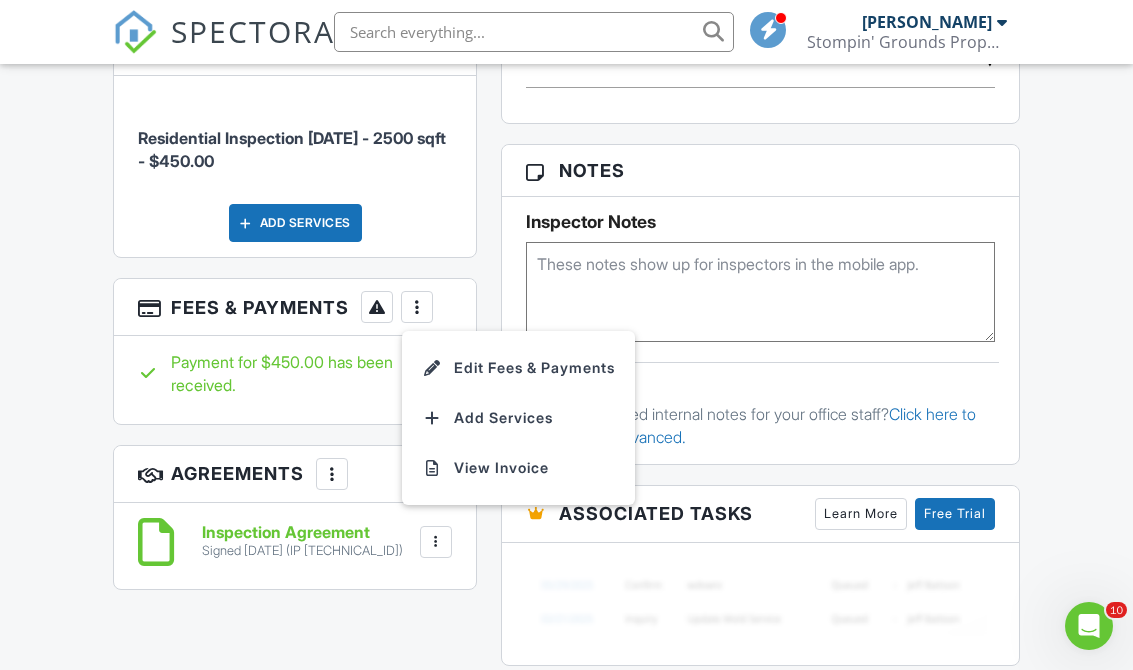 click on "Edit Fees & Payments" at bounding box center (518, 368) 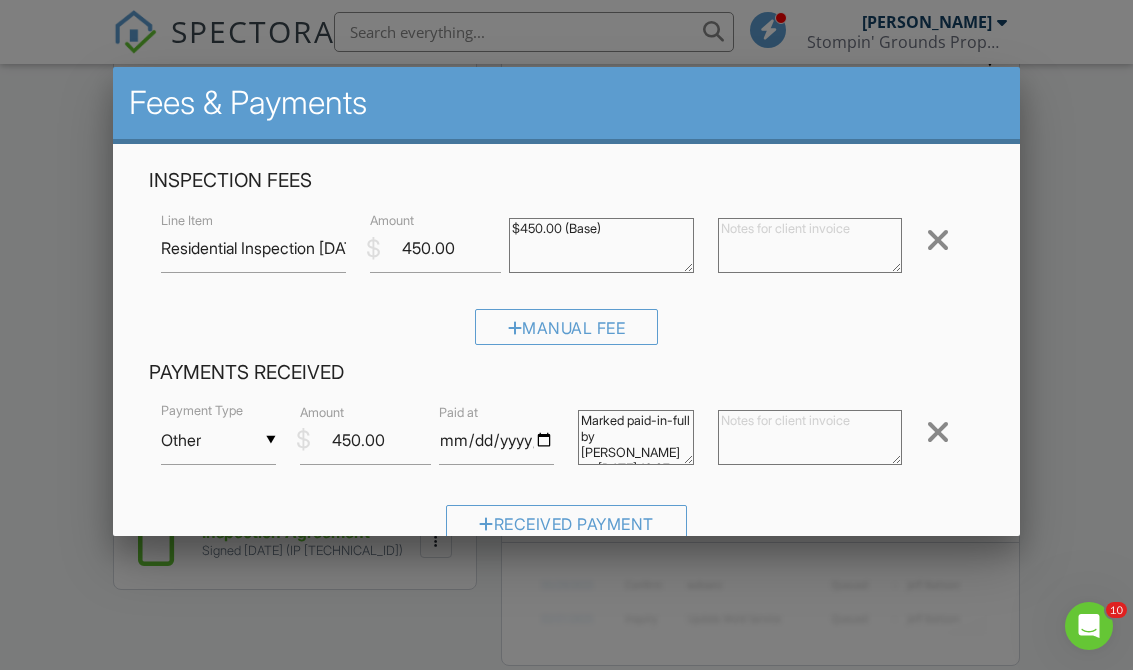 click at bounding box center [810, 437] 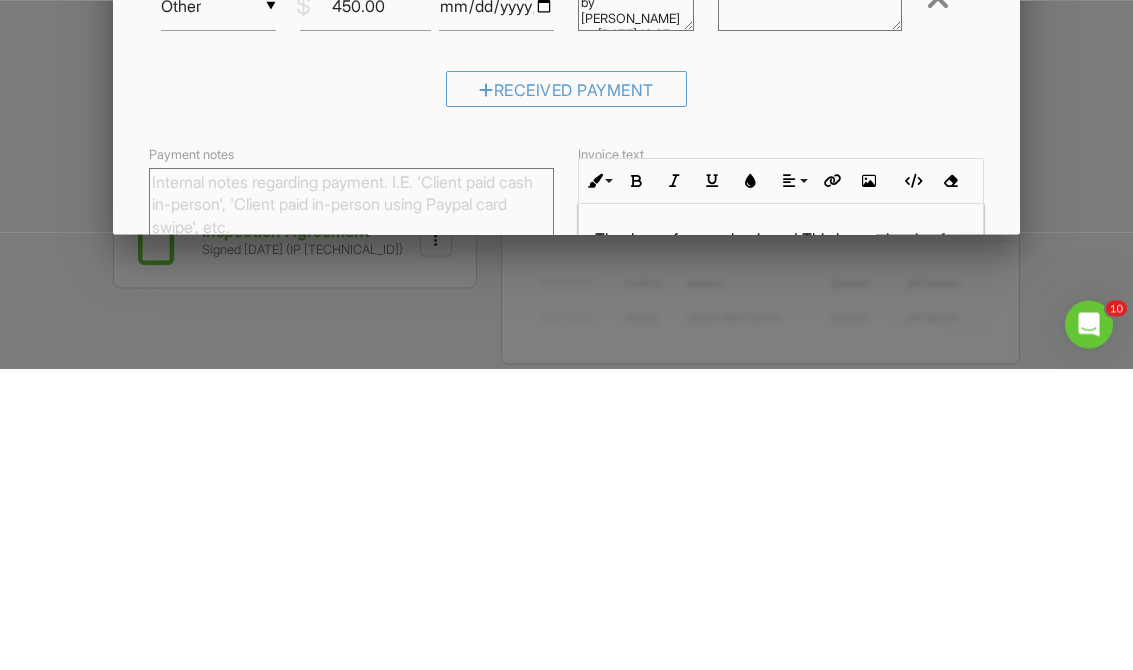 scroll, scrollTop: 138, scrollLeft: 0, axis: vertical 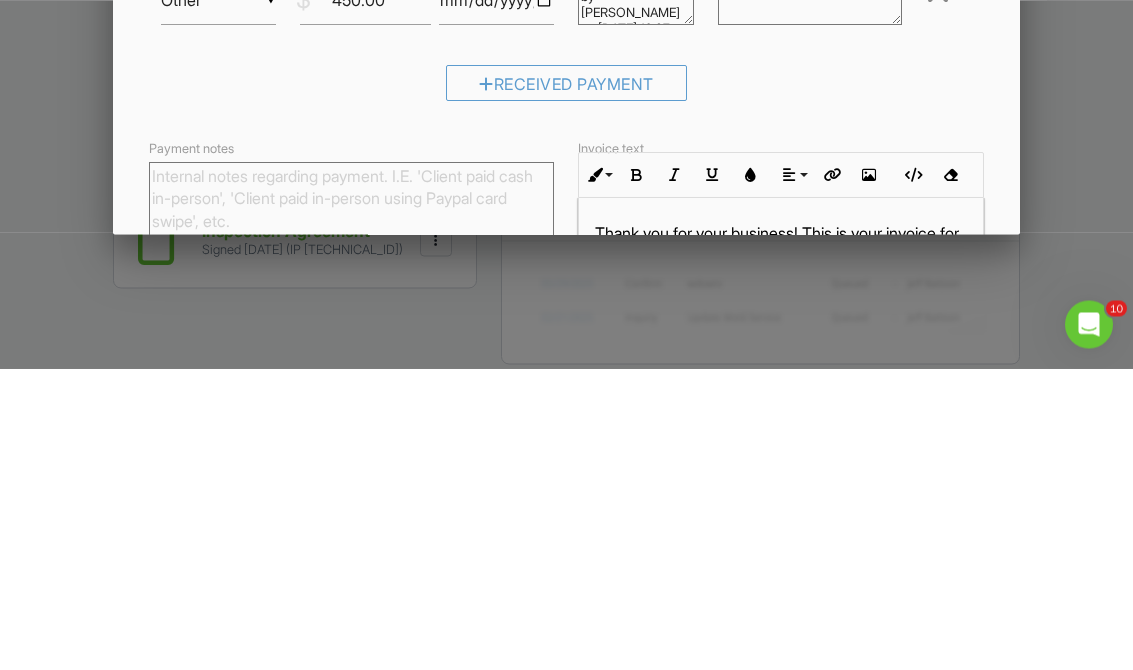 type on "Credit card" 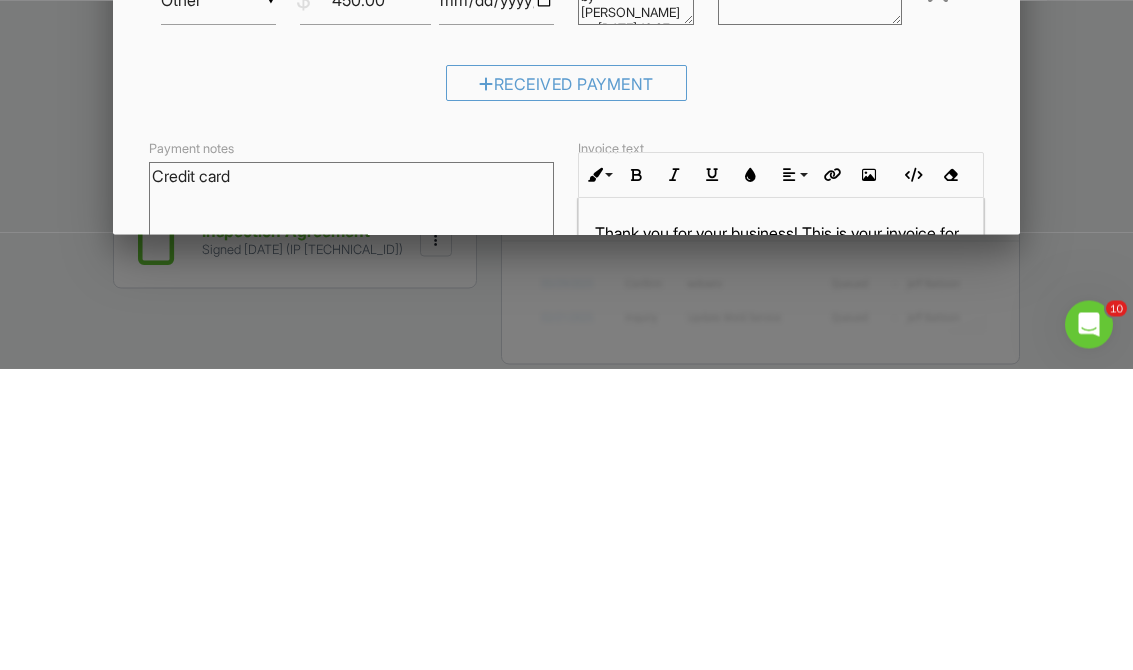 type on "Credit card" 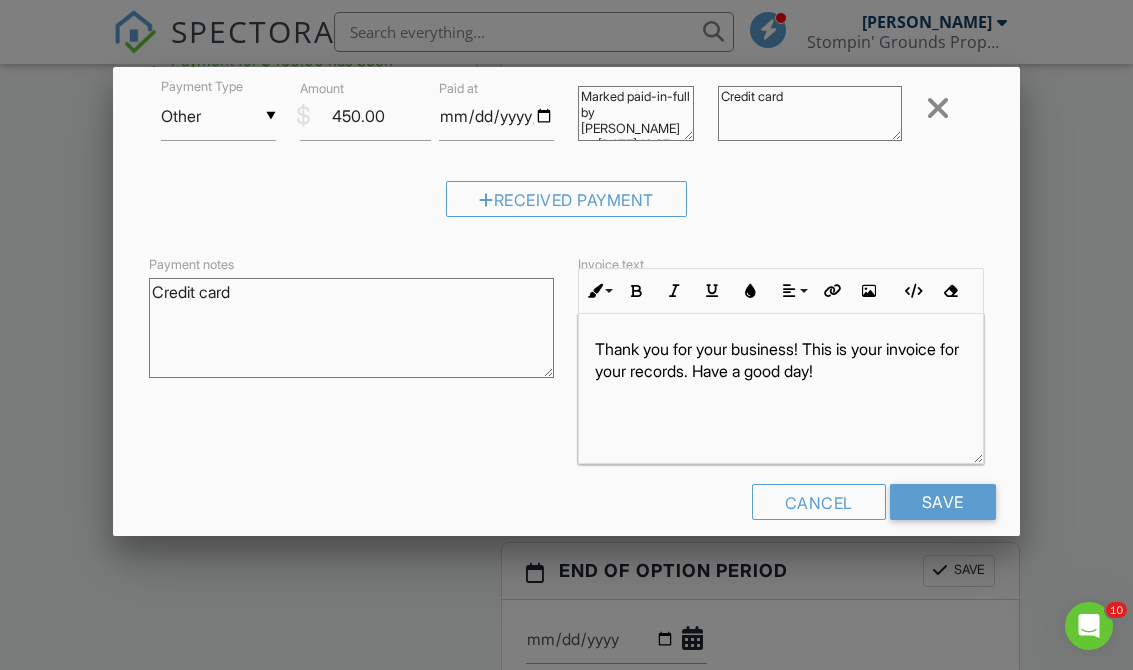 scroll, scrollTop: 323, scrollLeft: 0, axis: vertical 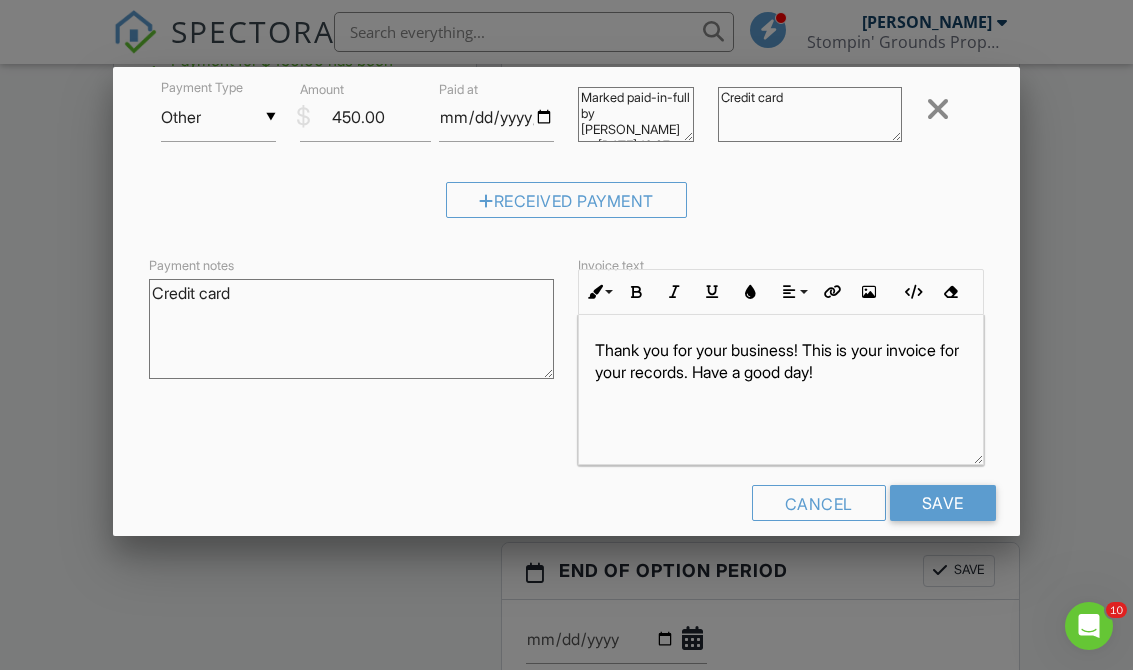 click on "Save" at bounding box center [943, 503] 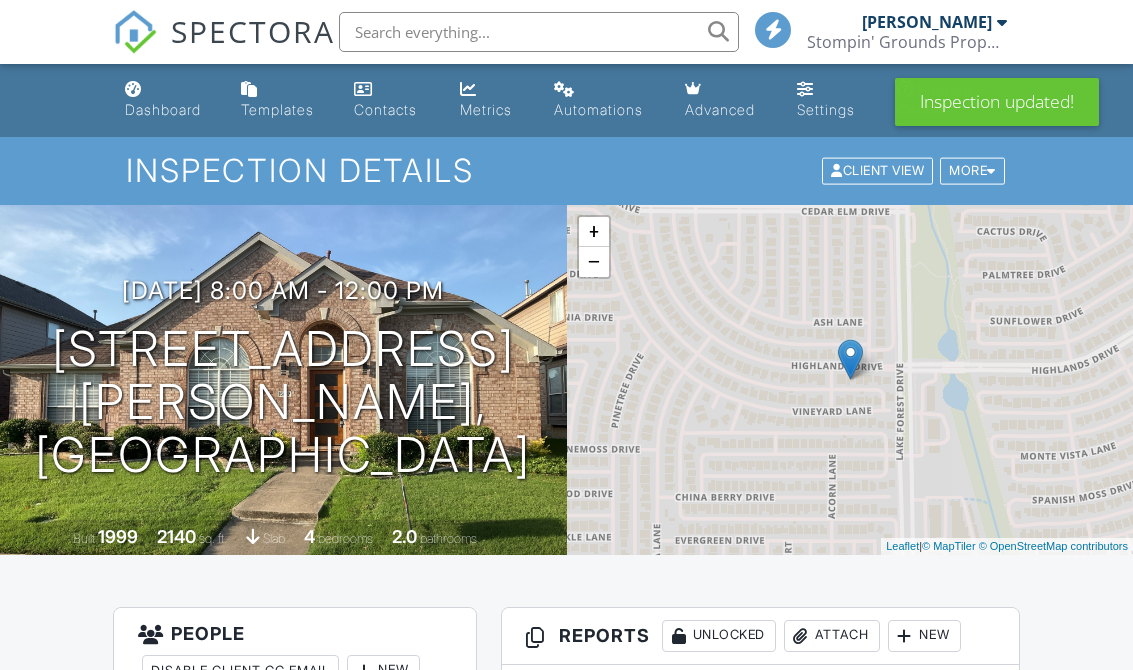scroll, scrollTop: 0, scrollLeft: 0, axis: both 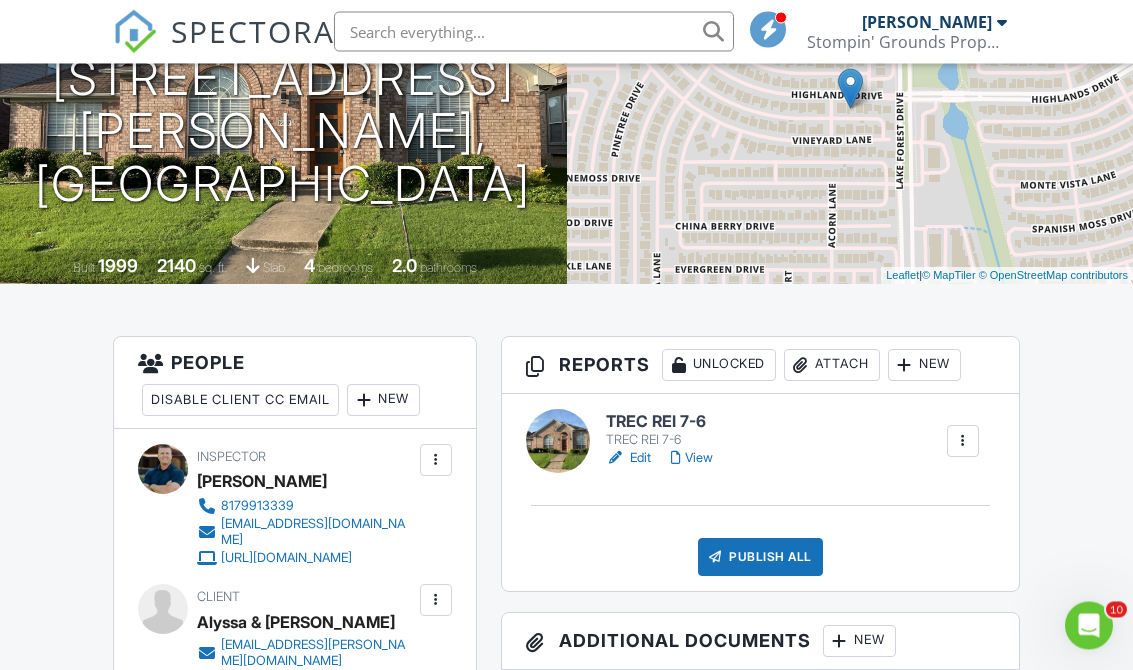 click on "Publish All" at bounding box center (760, 558) 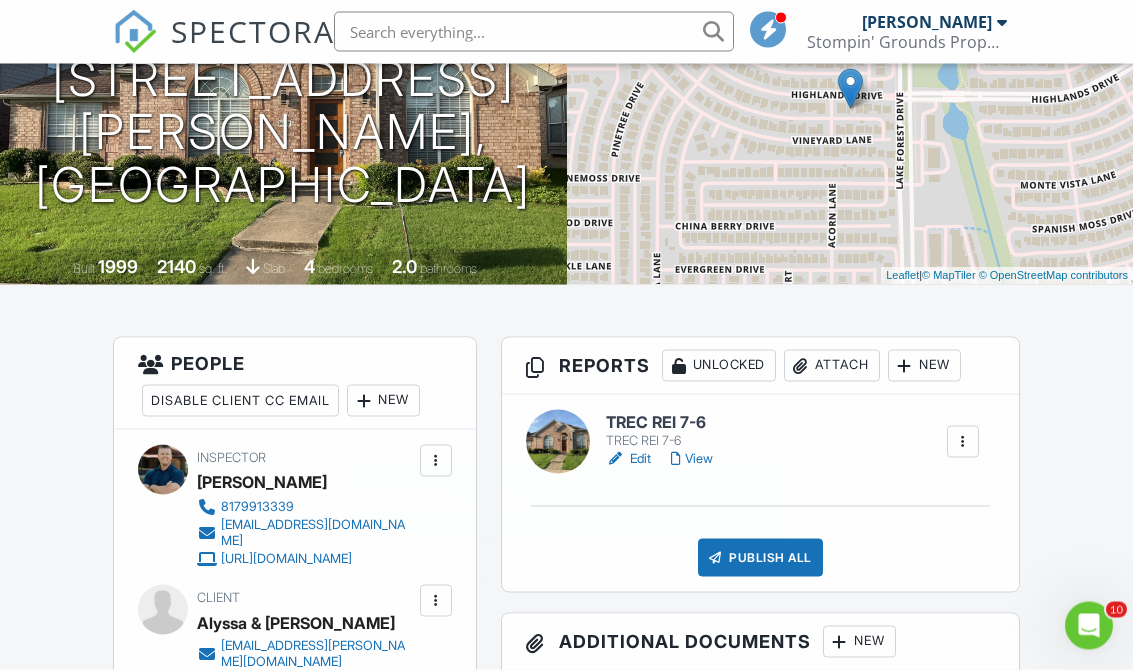 scroll, scrollTop: 271, scrollLeft: 0, axis: vertical 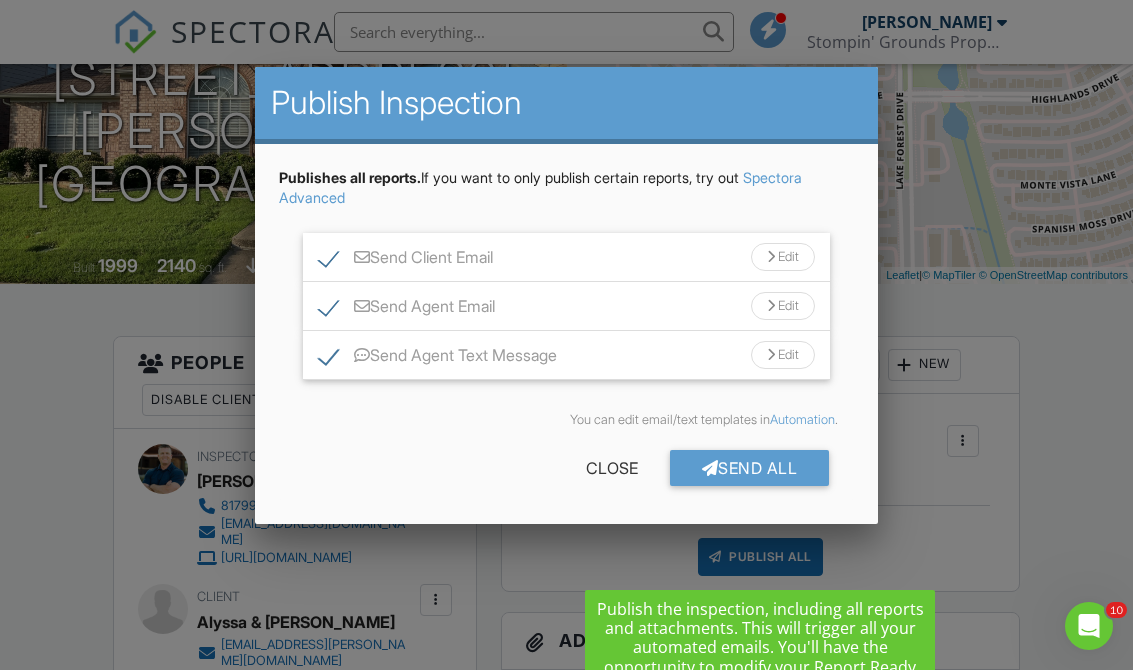click on "Send All" at bounding box center [750, 468] 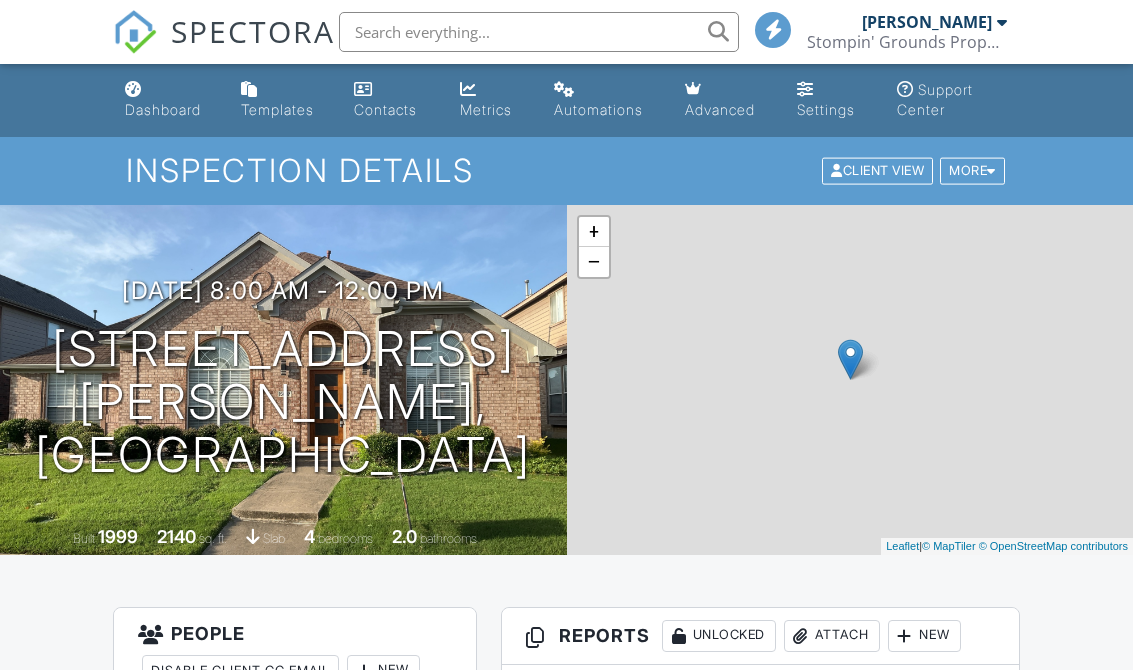 scroll, scrollTop: 0, scrollLeft: 0, axis: both 